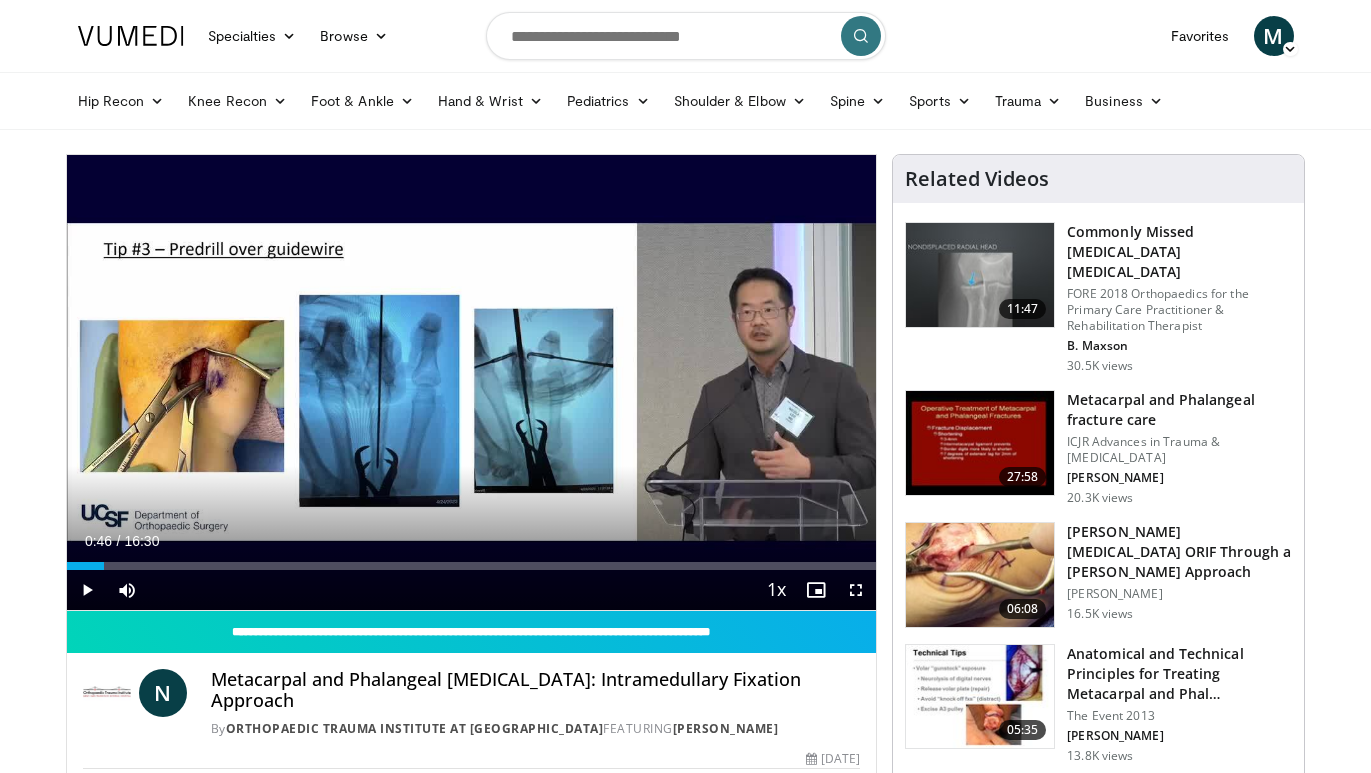 scroll, scrollTop: 0, scrollLeft: 0, axis: both 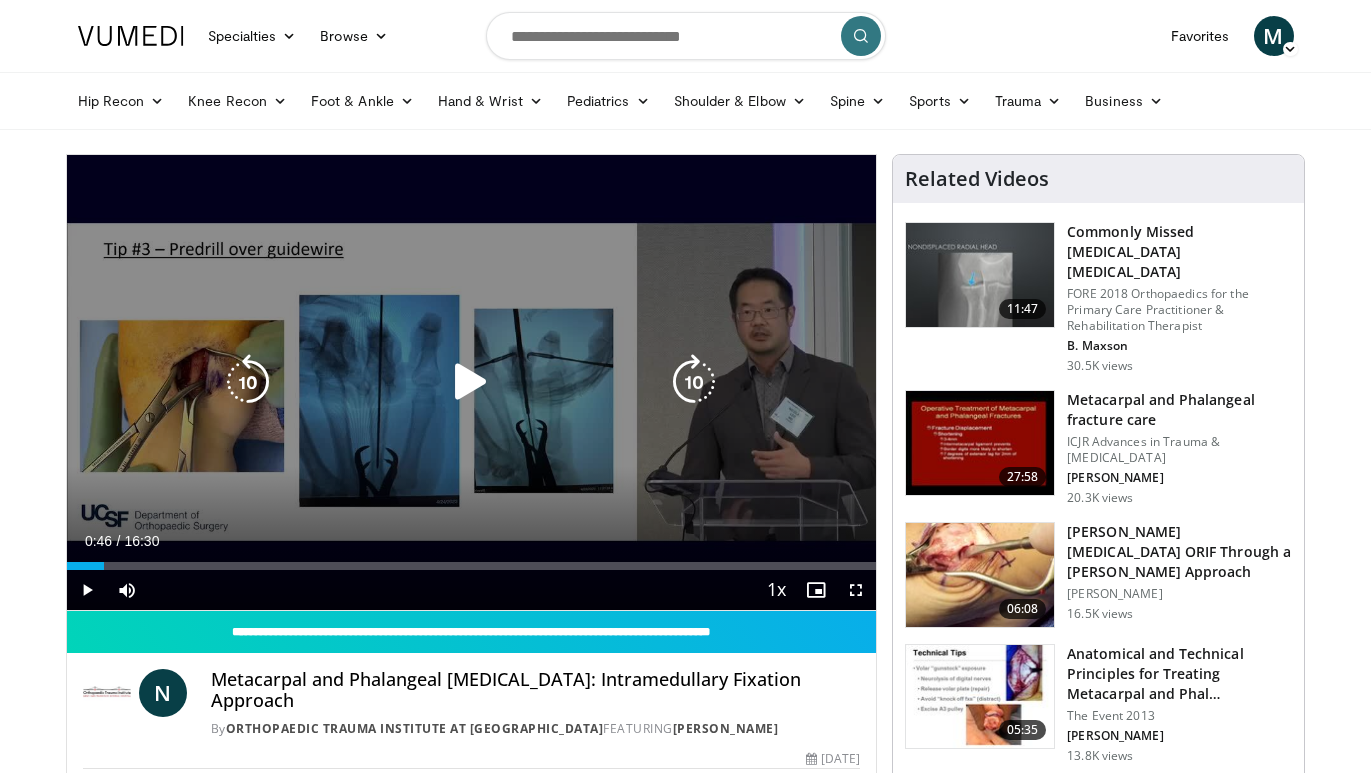 click on "10 seconds
Tap to unmute" at bounding box center [472, 382] 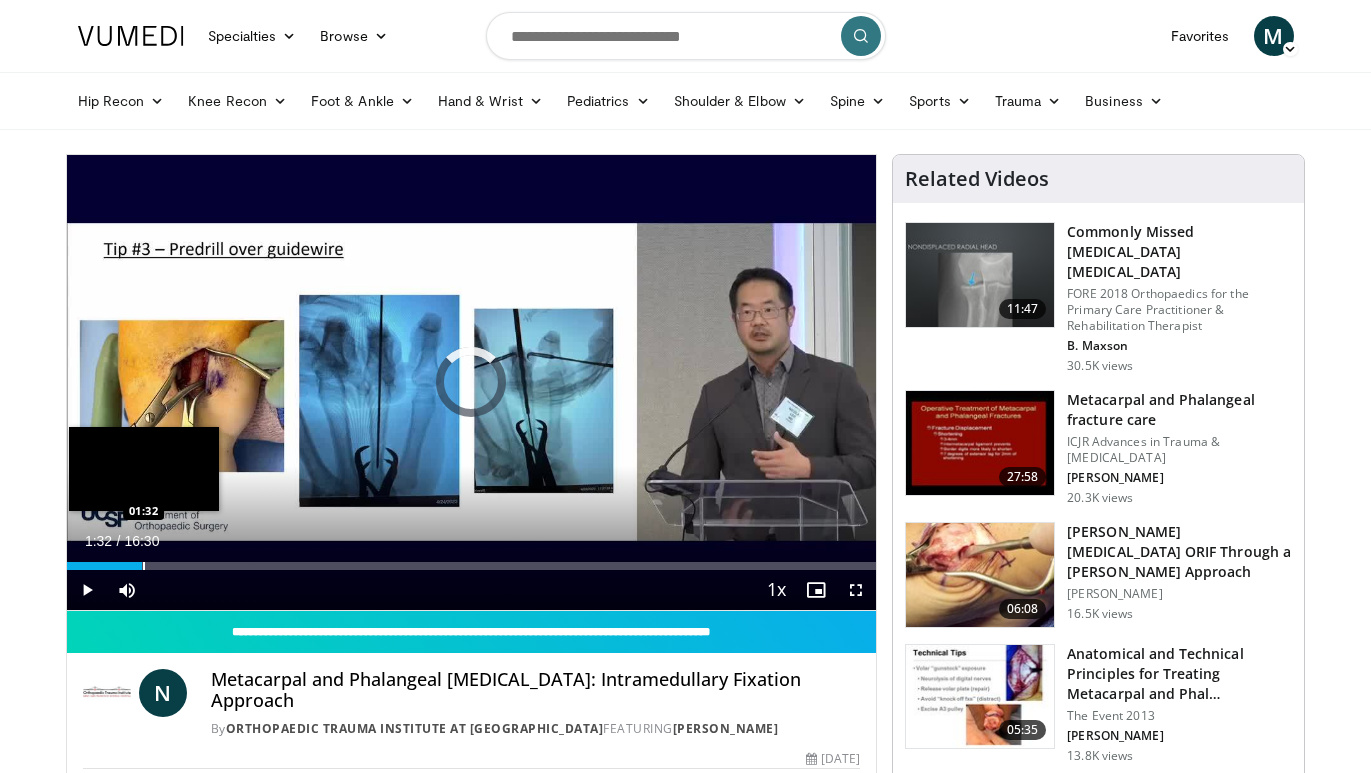 click at bounding box center [144, 566] 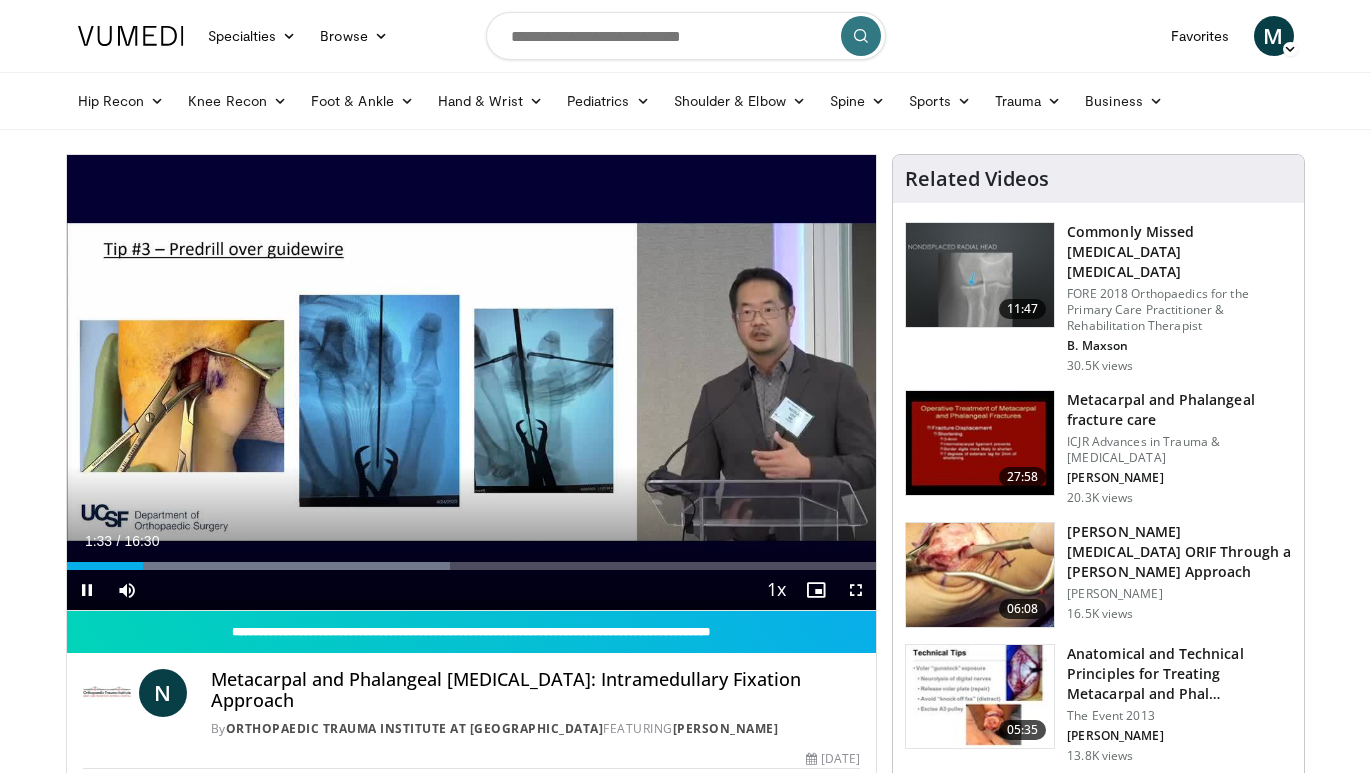 click at bounding box center (856, 590) 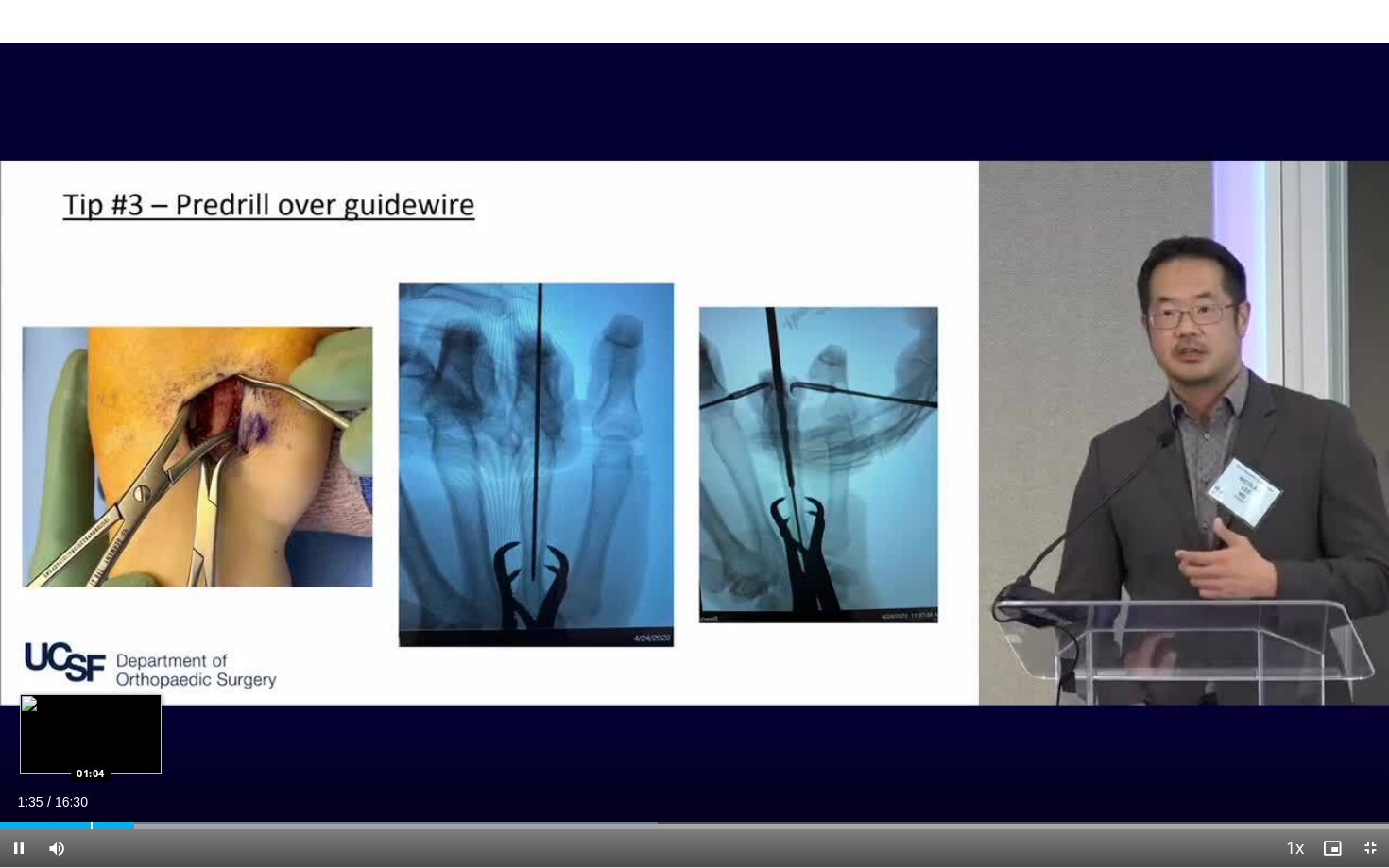 click on "01:35" at bounding box center [67, 825] 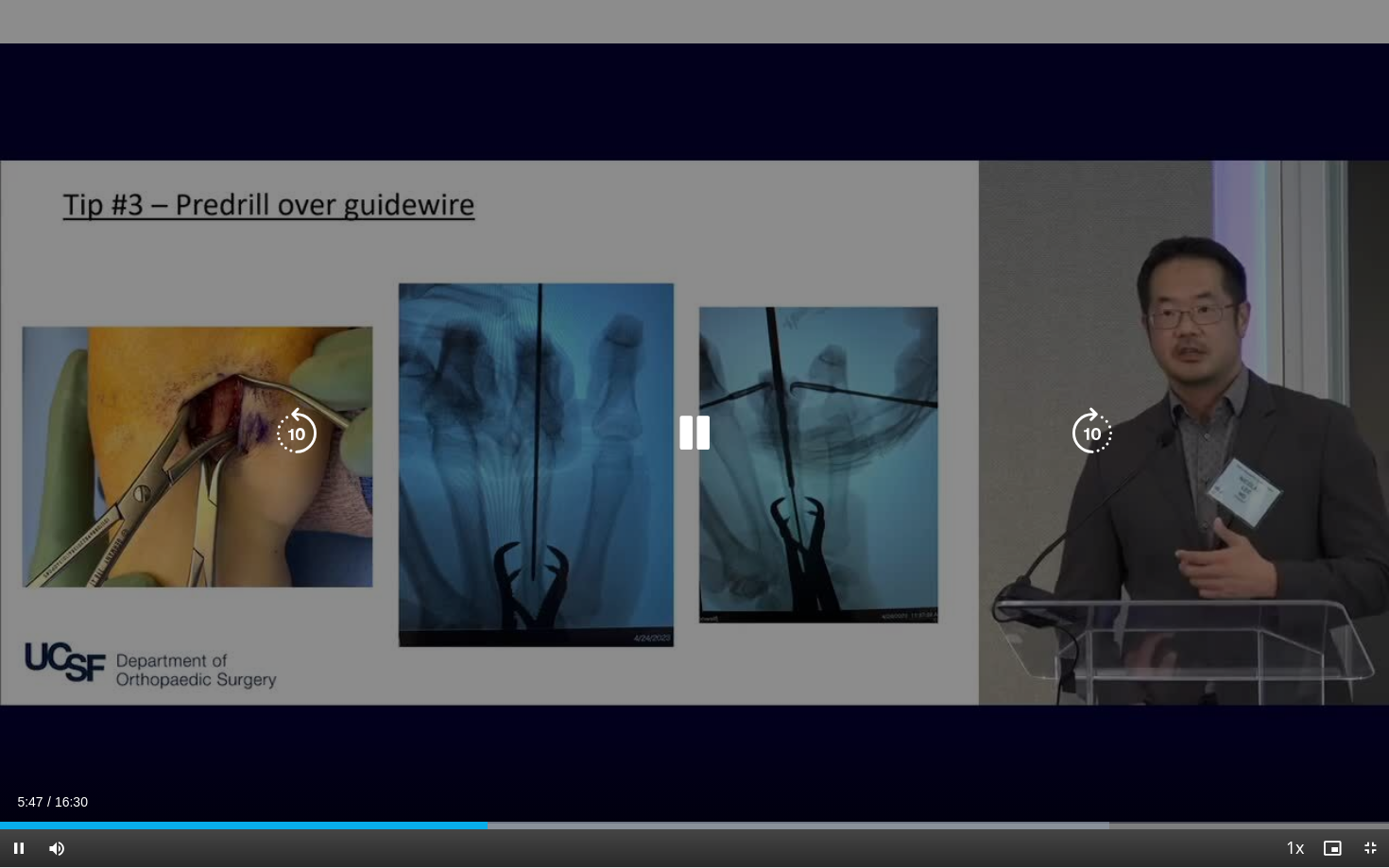 click on "20 seconds
Tap to unmute" at bounding box center (694, 434) 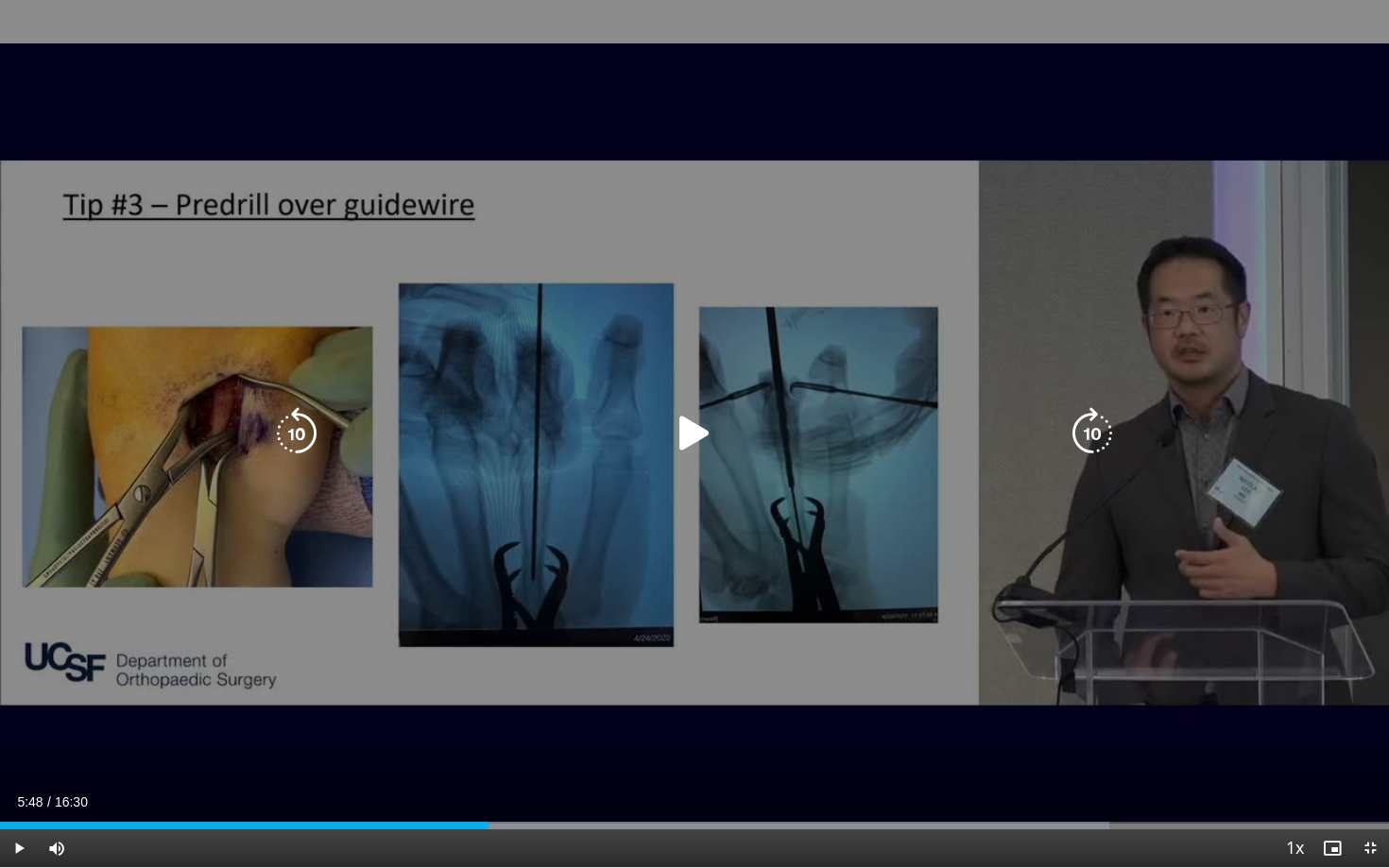 click at bounding box center (694, 434) 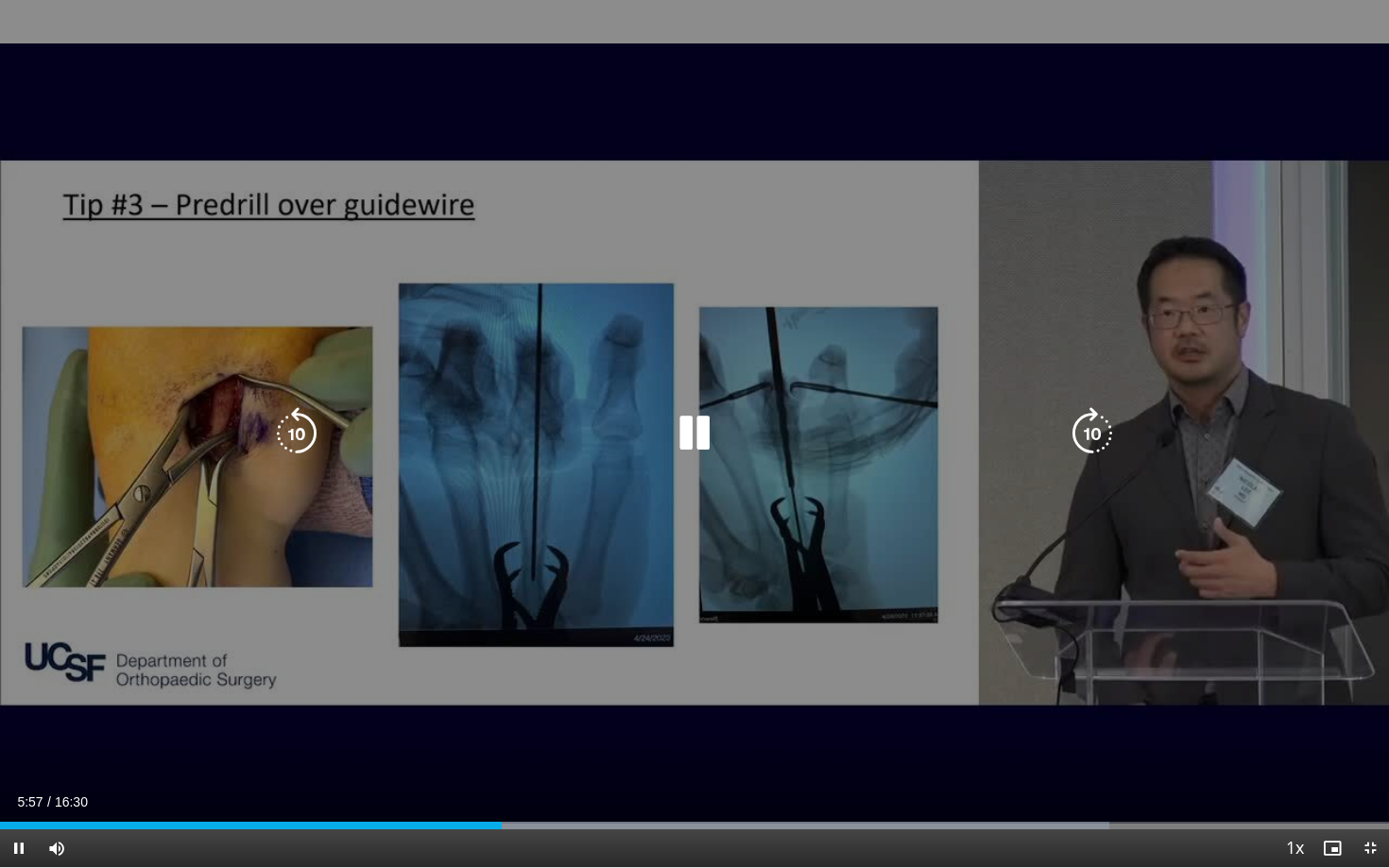 click at bounding box center (297, 434) 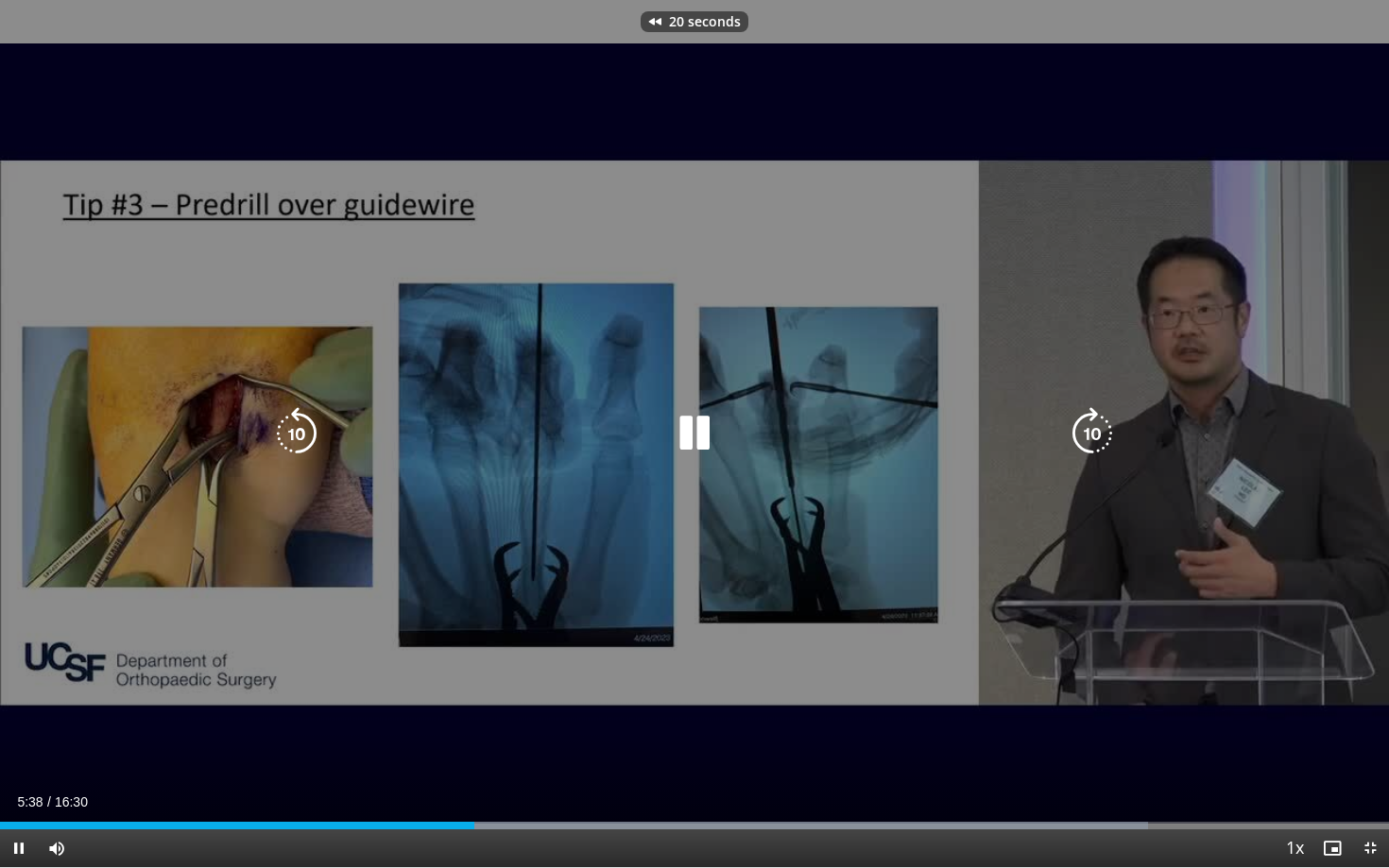click at bounding box center (297, 434) 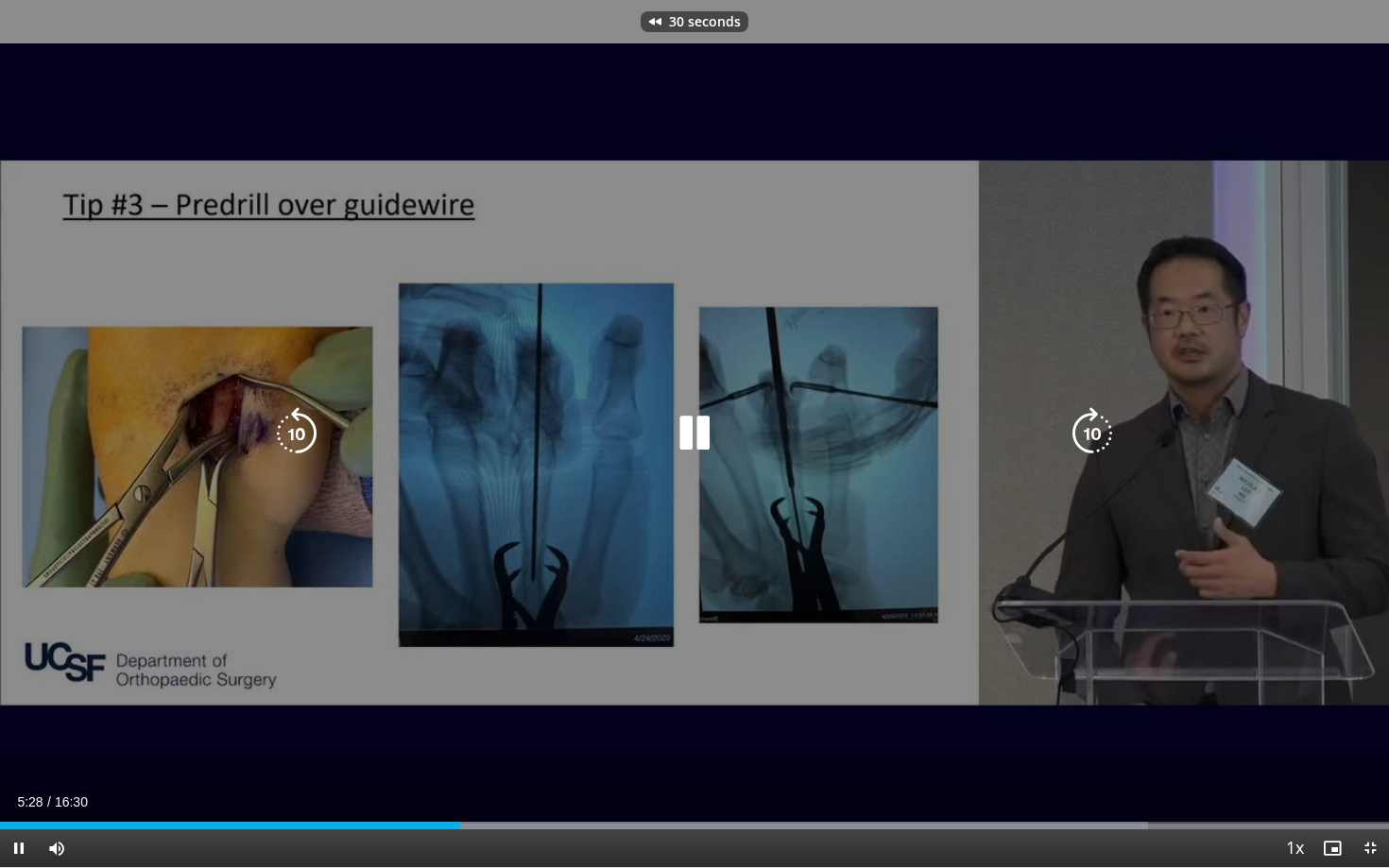 click at bounding box center [297, 434] 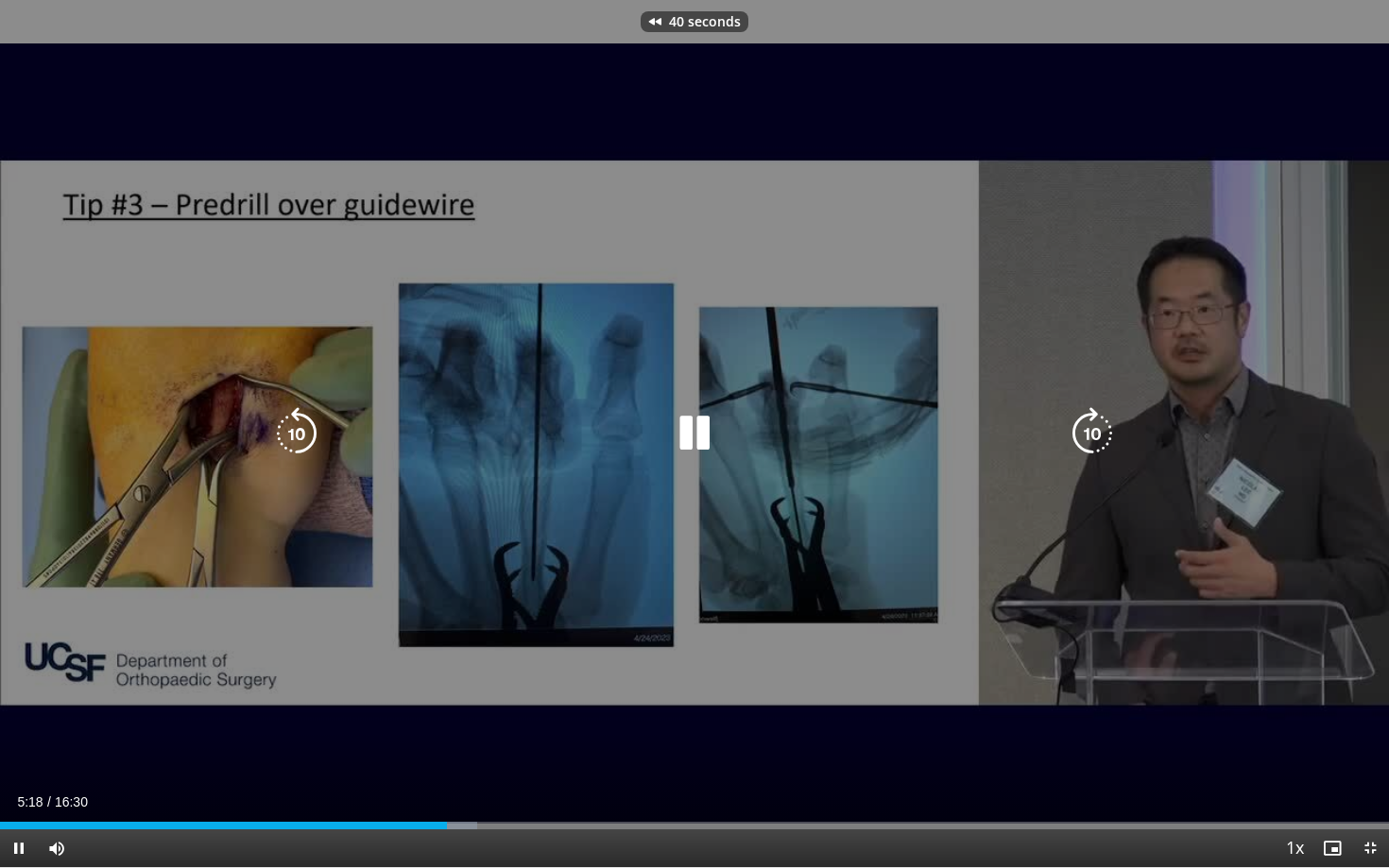 click at bounding box center [297, 434] 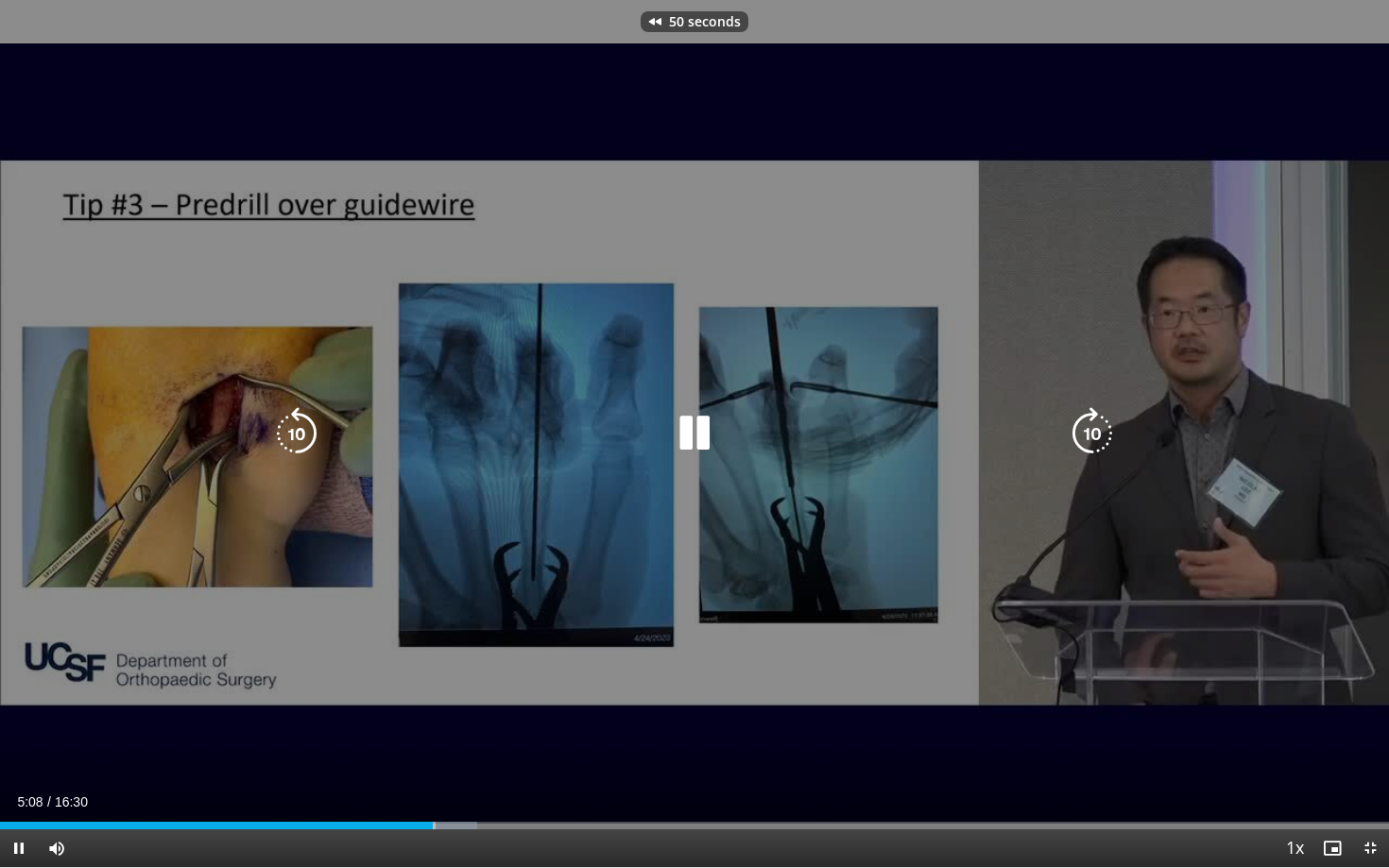click at bounding box center (297, 434) 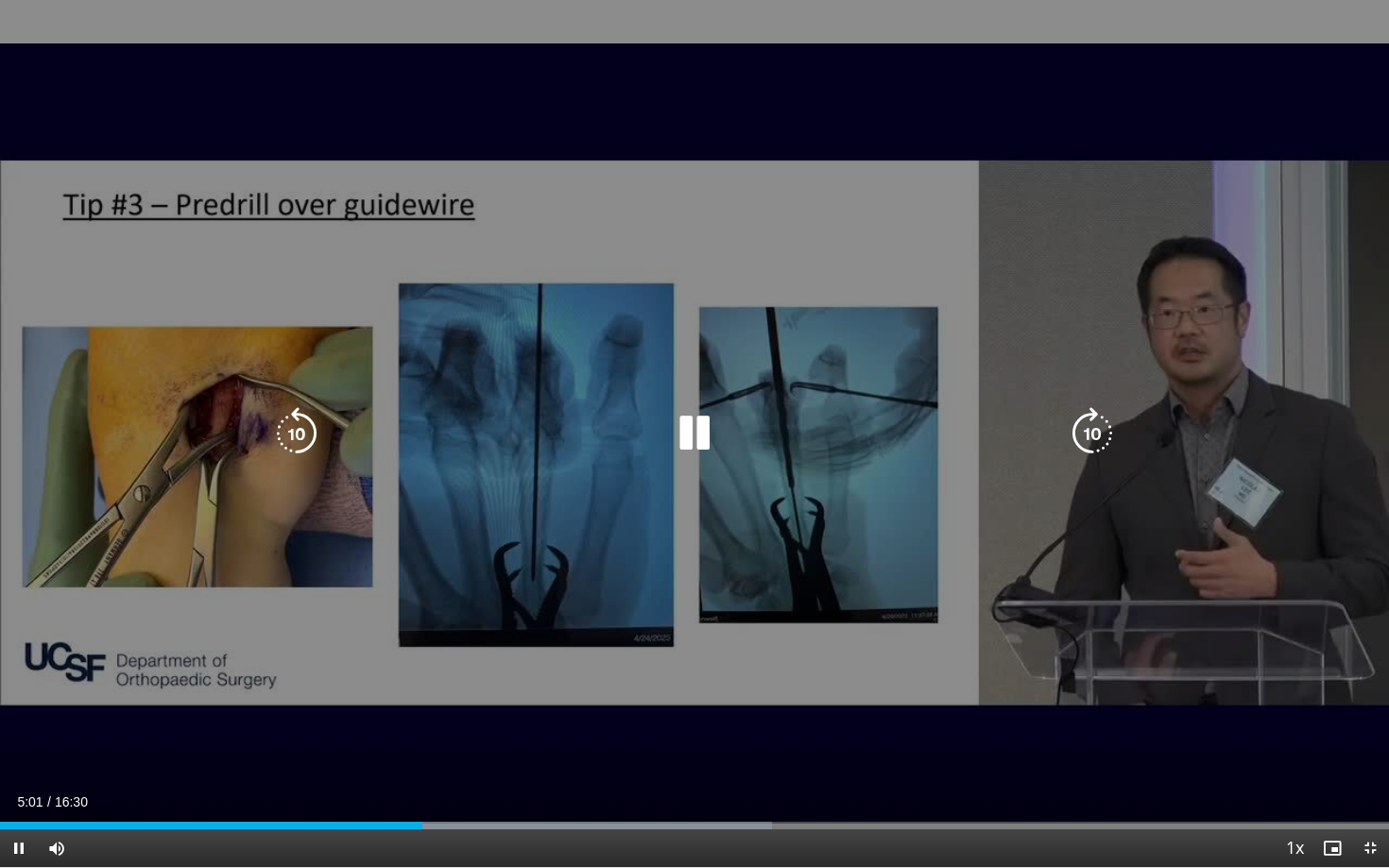 click at bounding box center (694, 434) 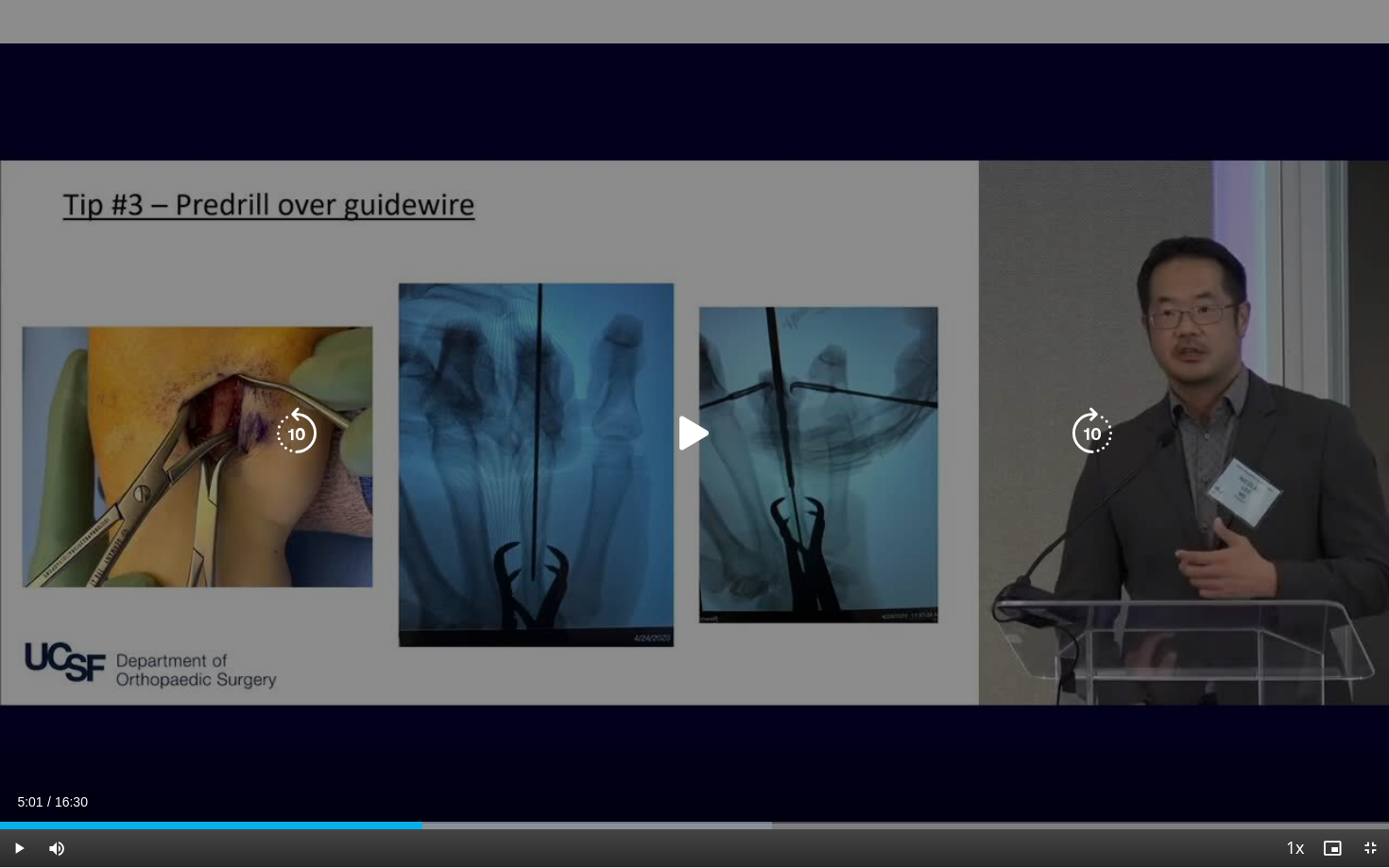 click on "60 seconds
Tap to unmute" at bounding box center [694, 434] 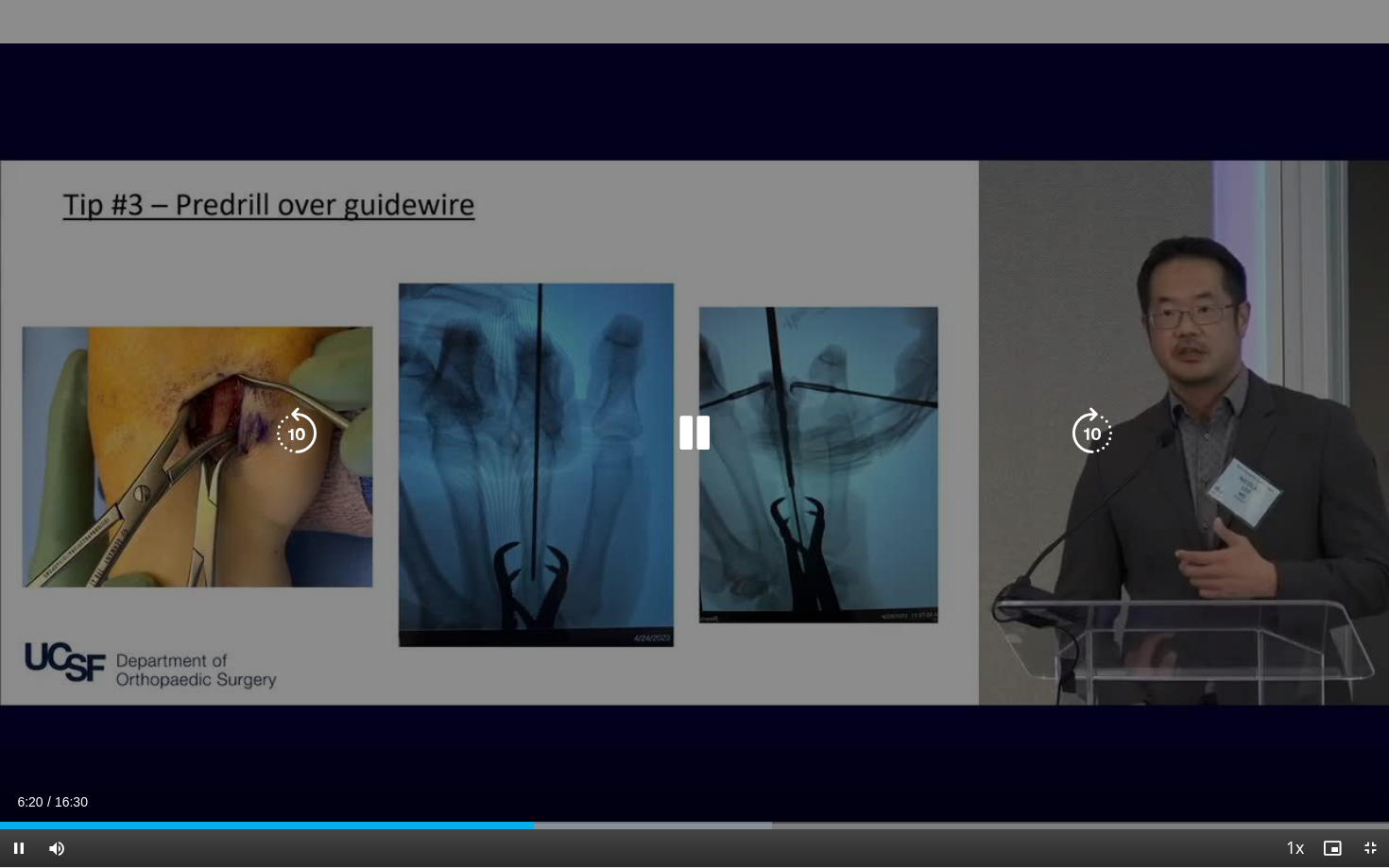 click on "60 seconds
Tap to unmute" at bounding box center [694, 434] 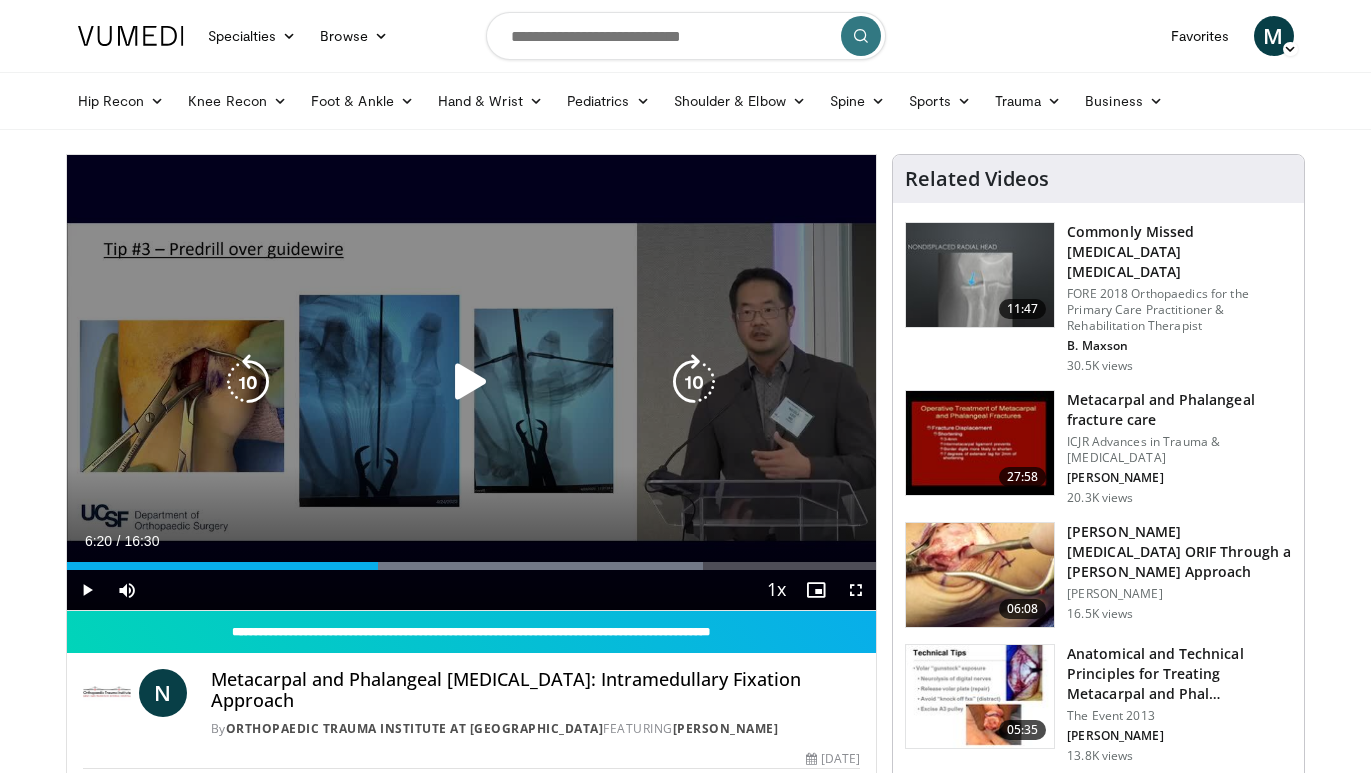 click on "60 seconds
Tap to unmute" at bounding box center (472, 382) 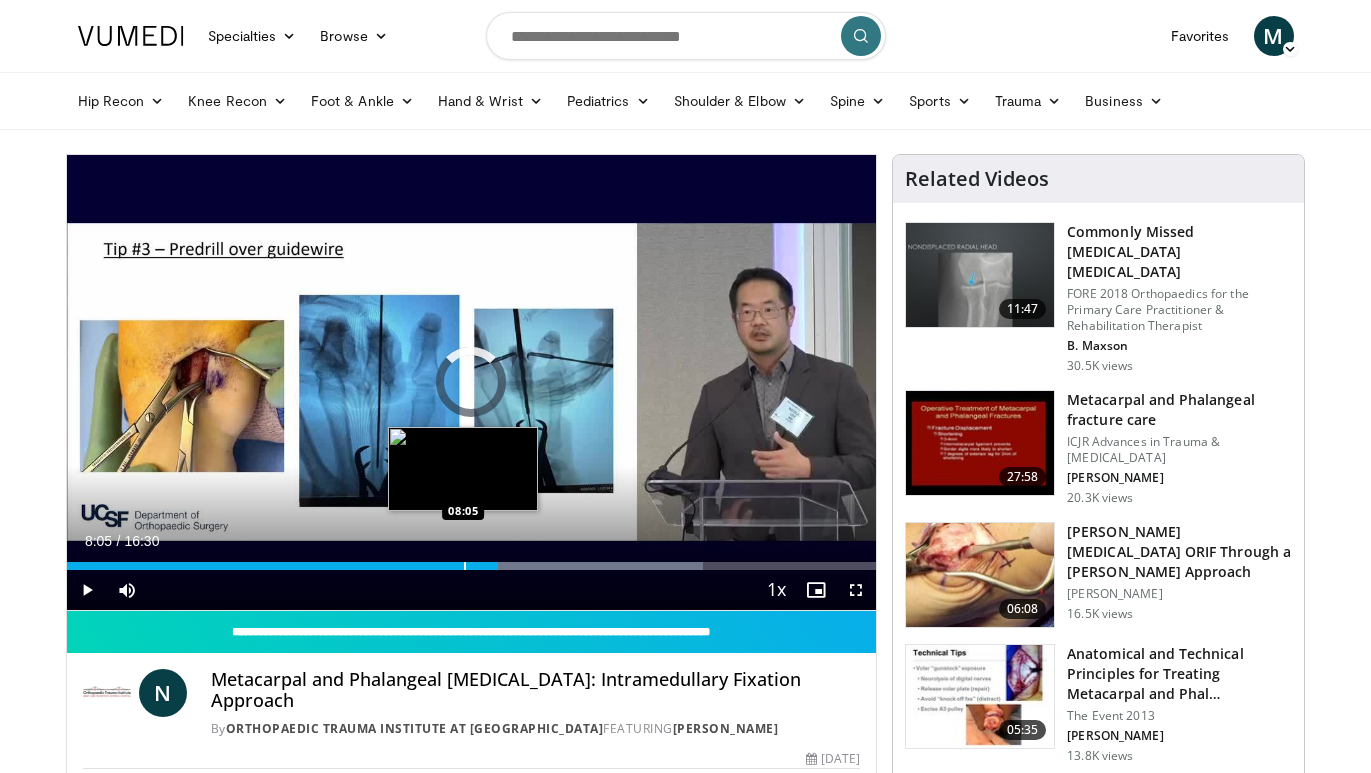 click at bounding box center (465, 566) 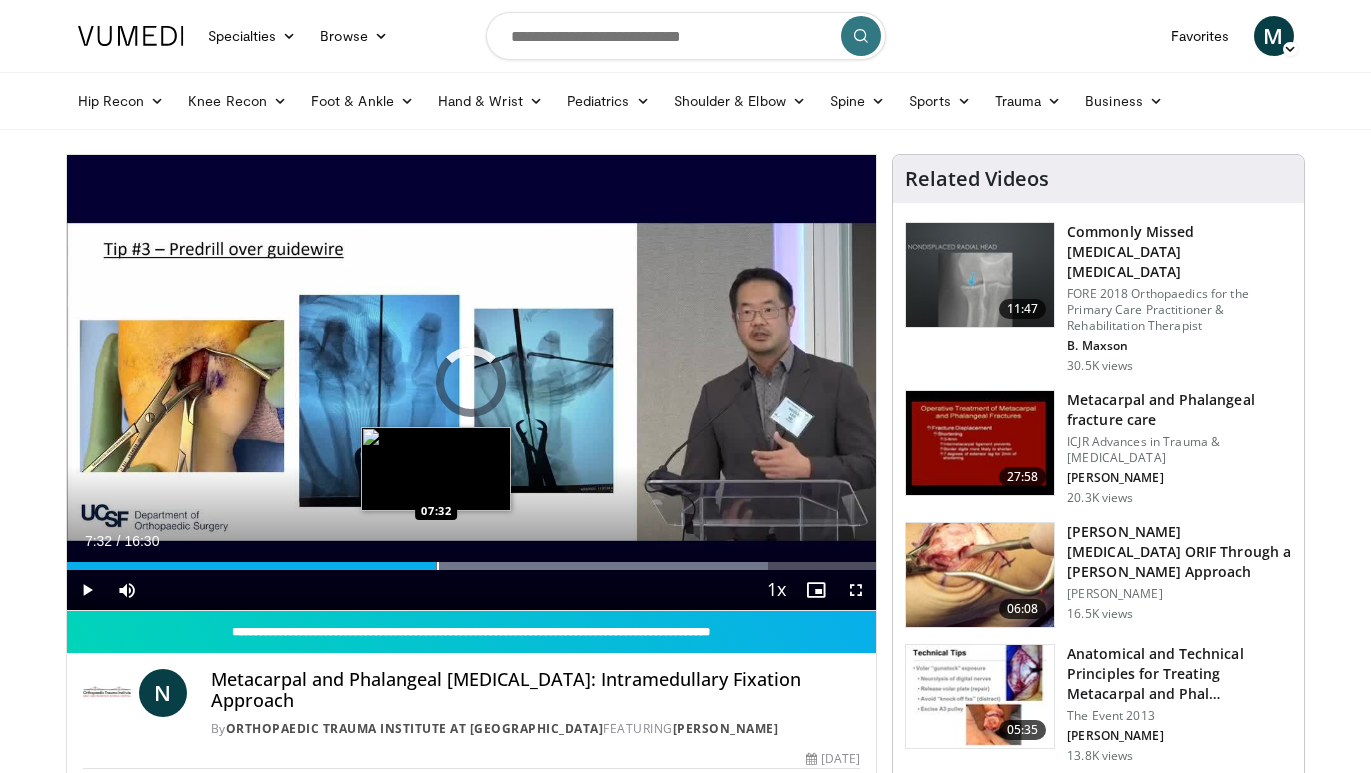 click at bounding box center (438, 566) 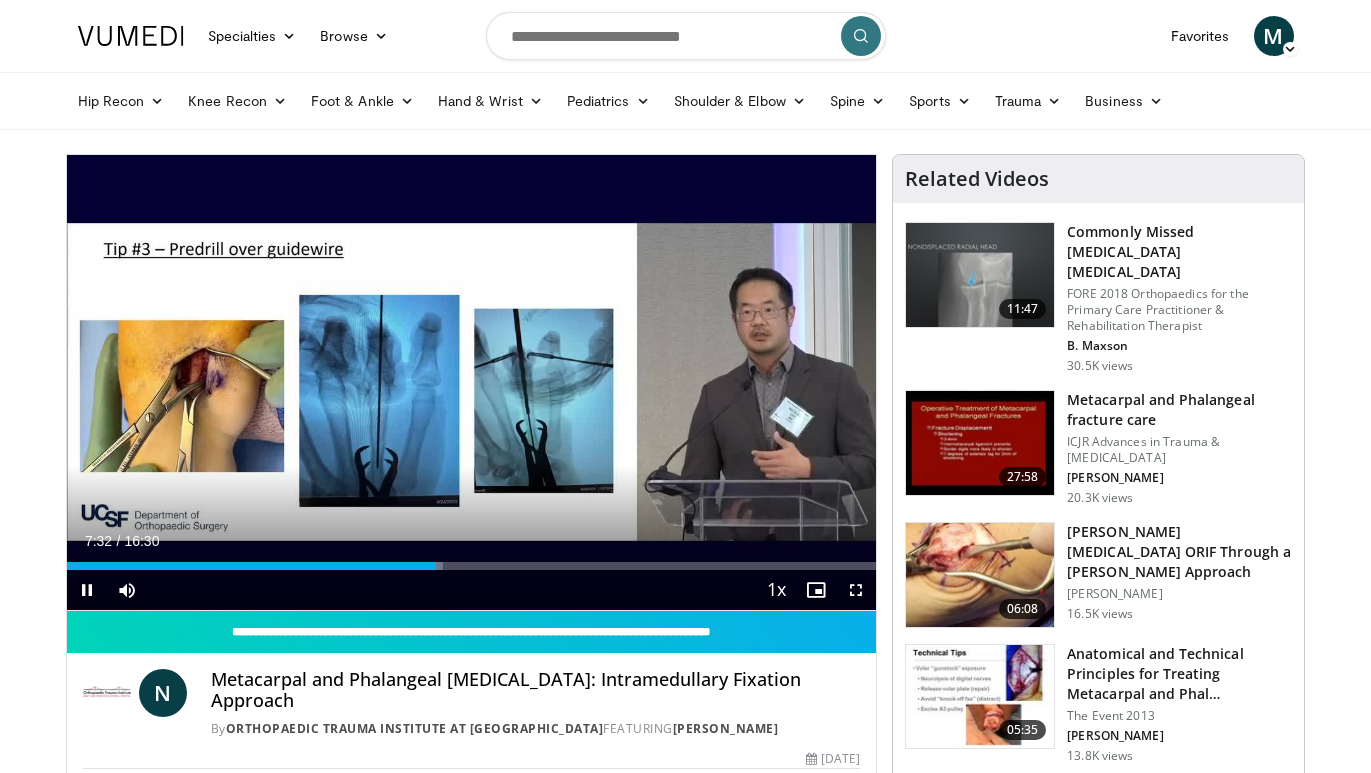 click on "**********" at bounding box center [472, 383] 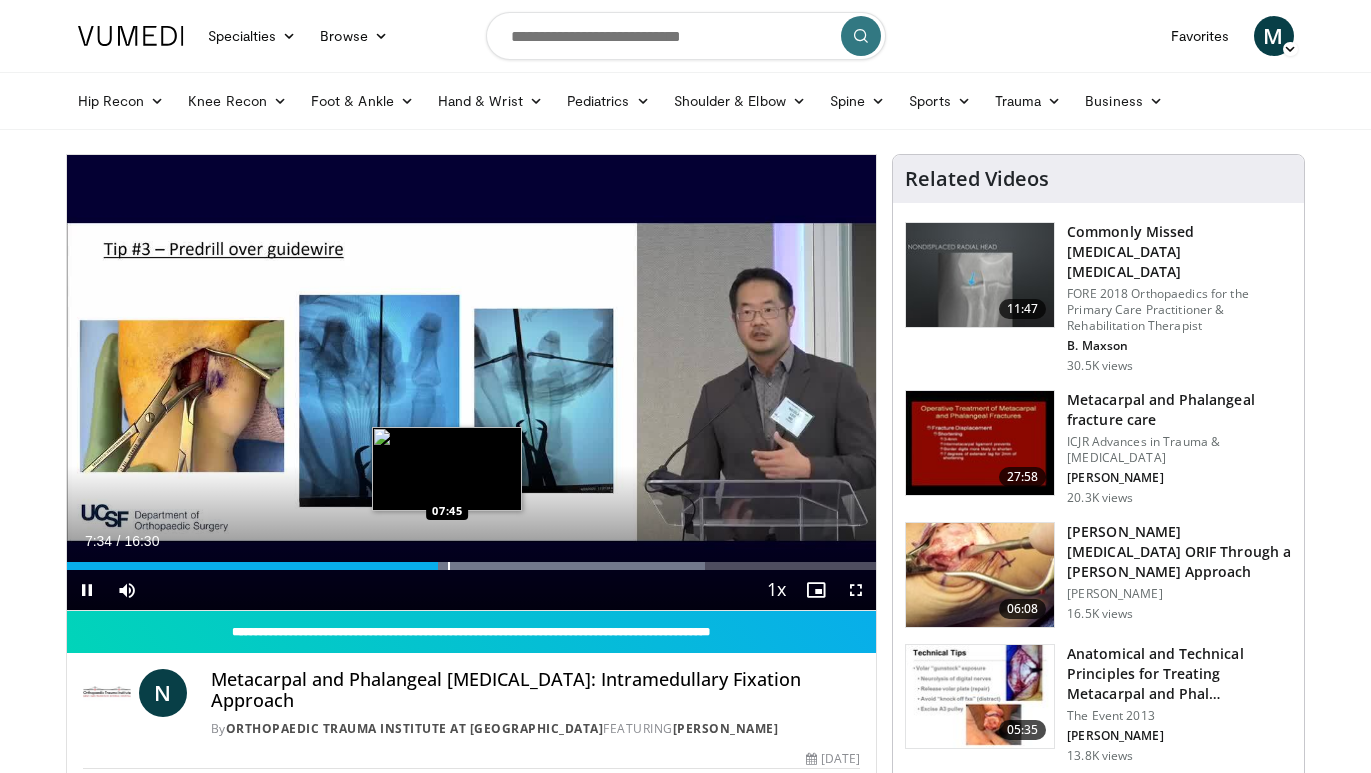 click at bounding box center [449, 566] 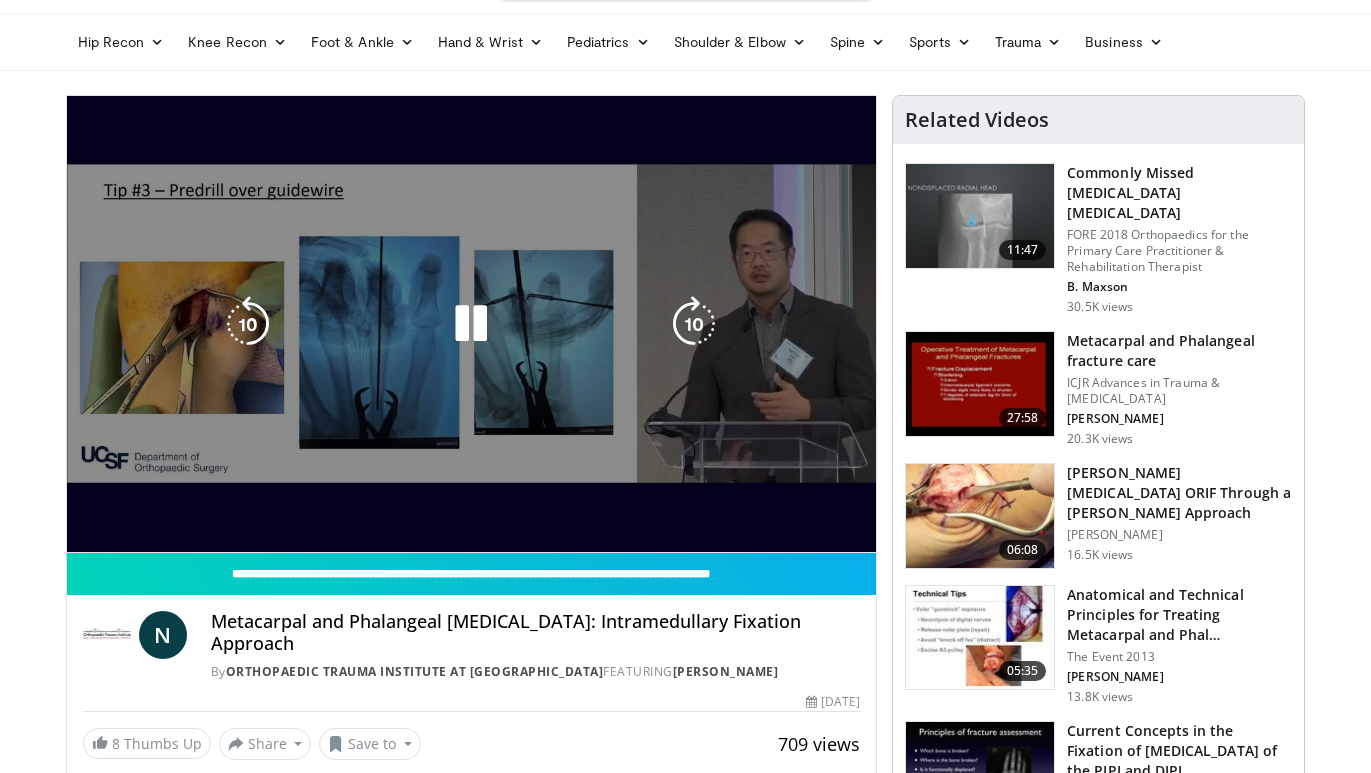 scroll, scrollTop: 23, scrollLeft: 0, axis: vertical 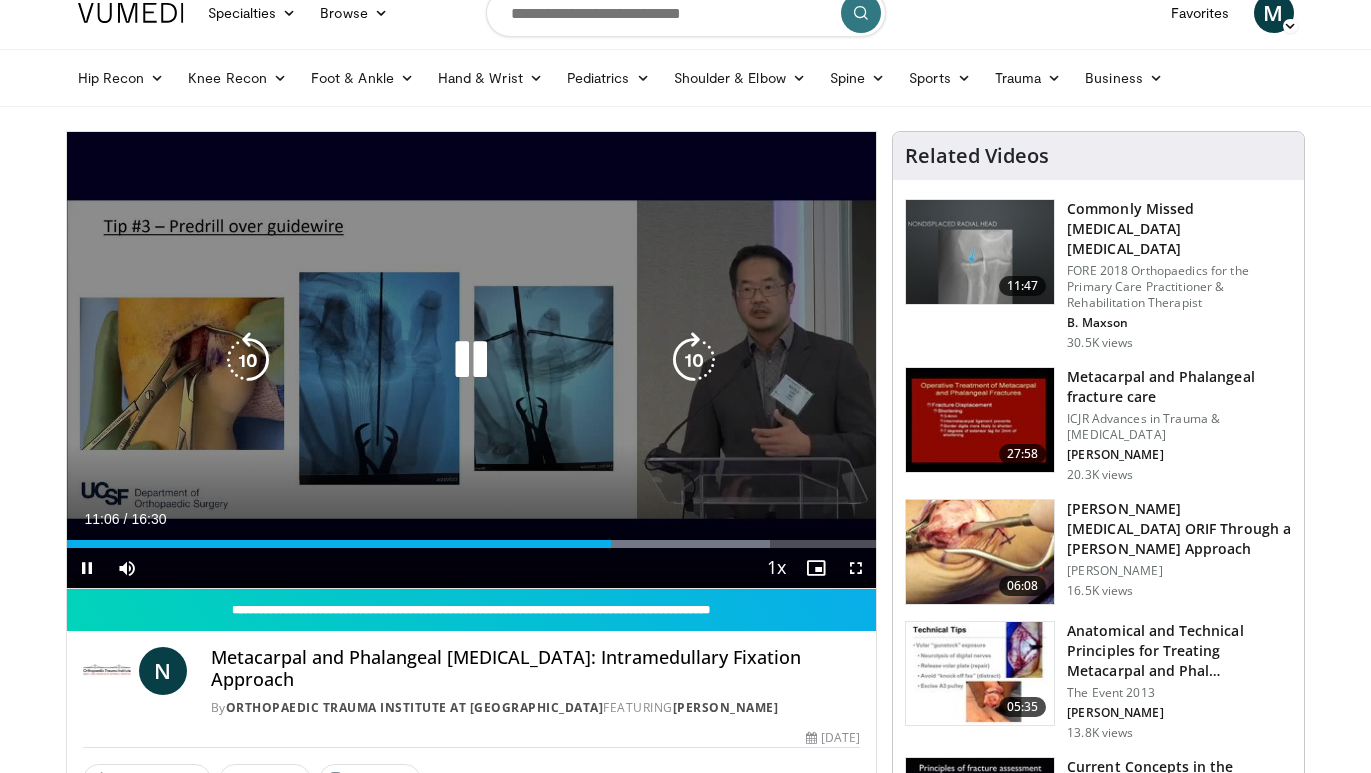 click at bounding box center (471, 360) 